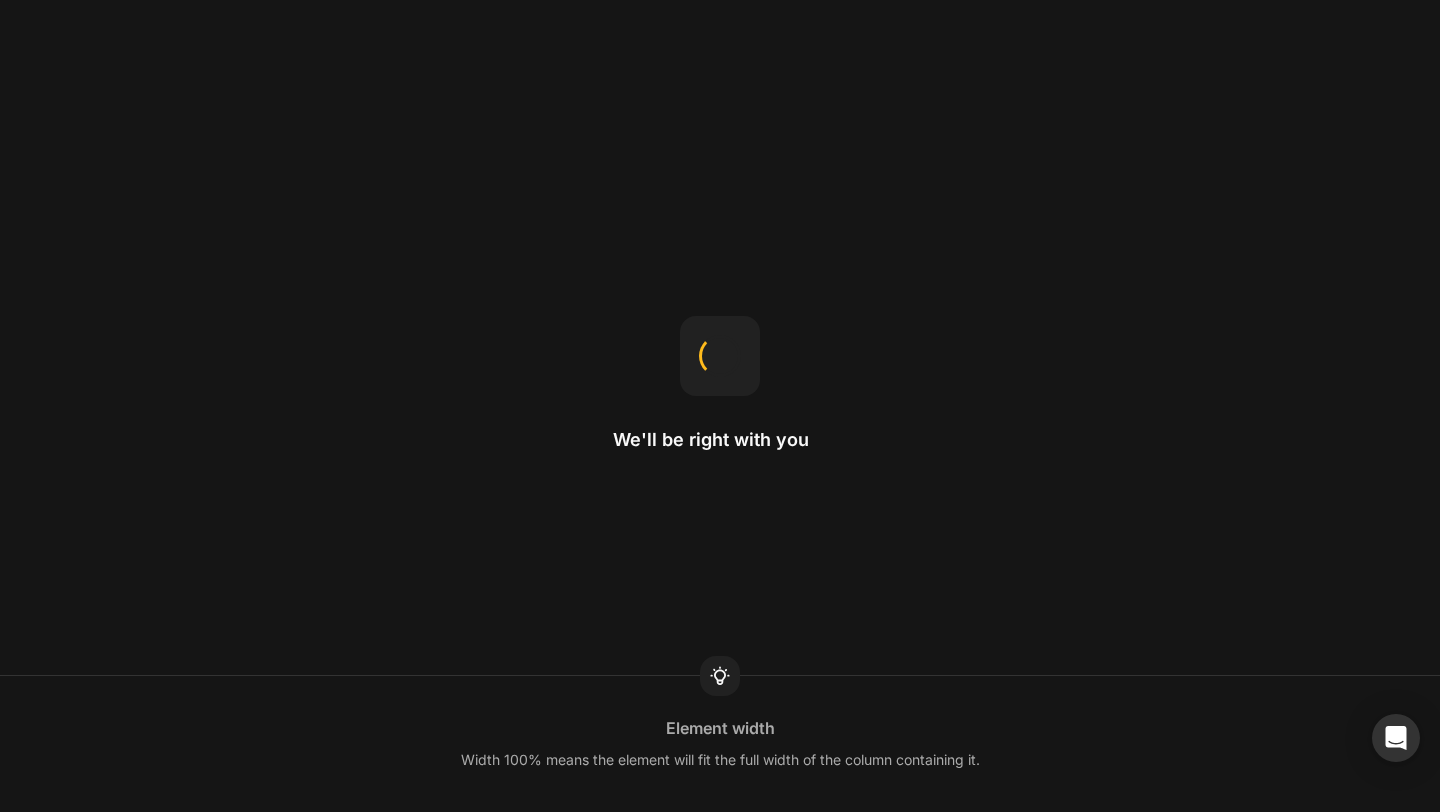 scroll, scrollTop: 0, scrollLeft: 0, axis: both 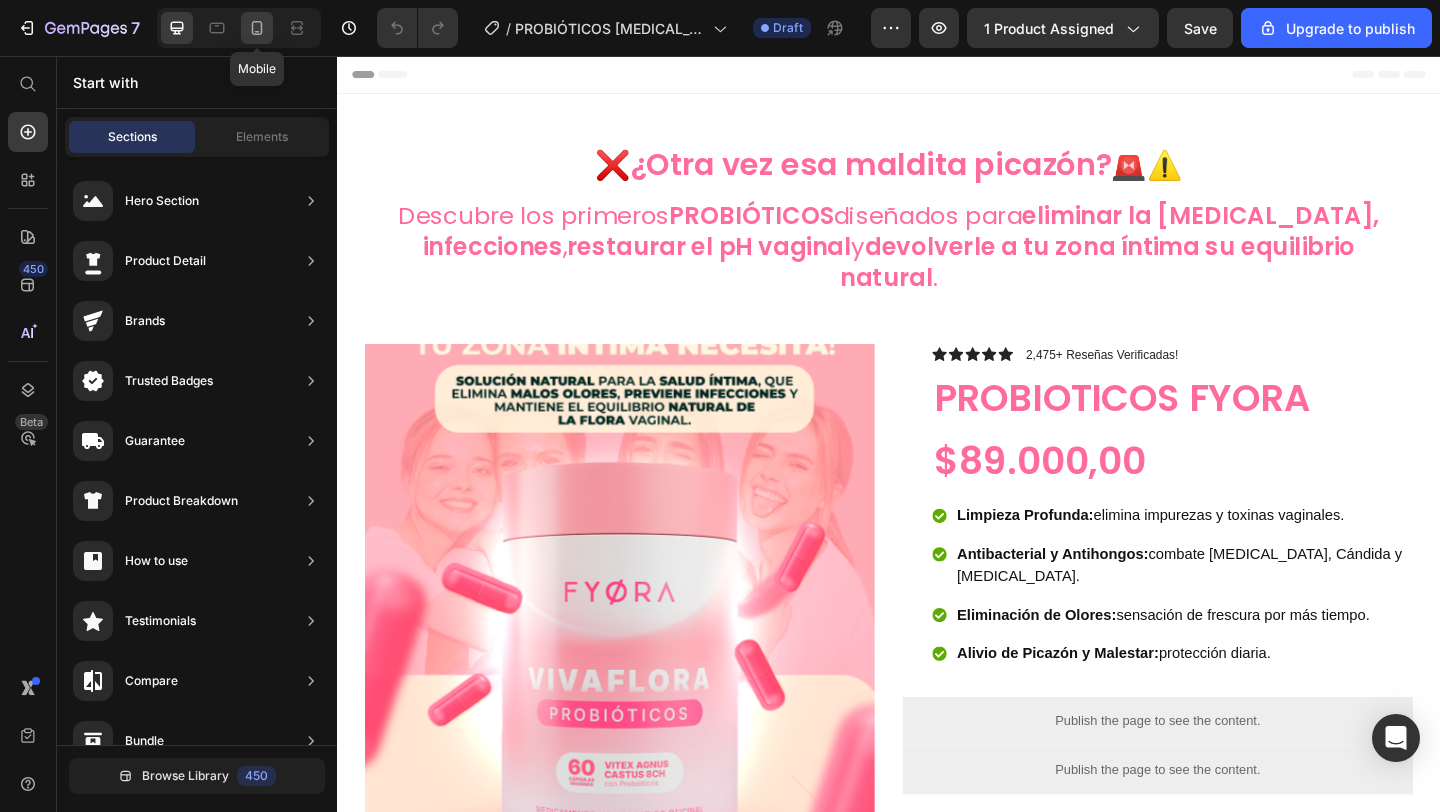 click 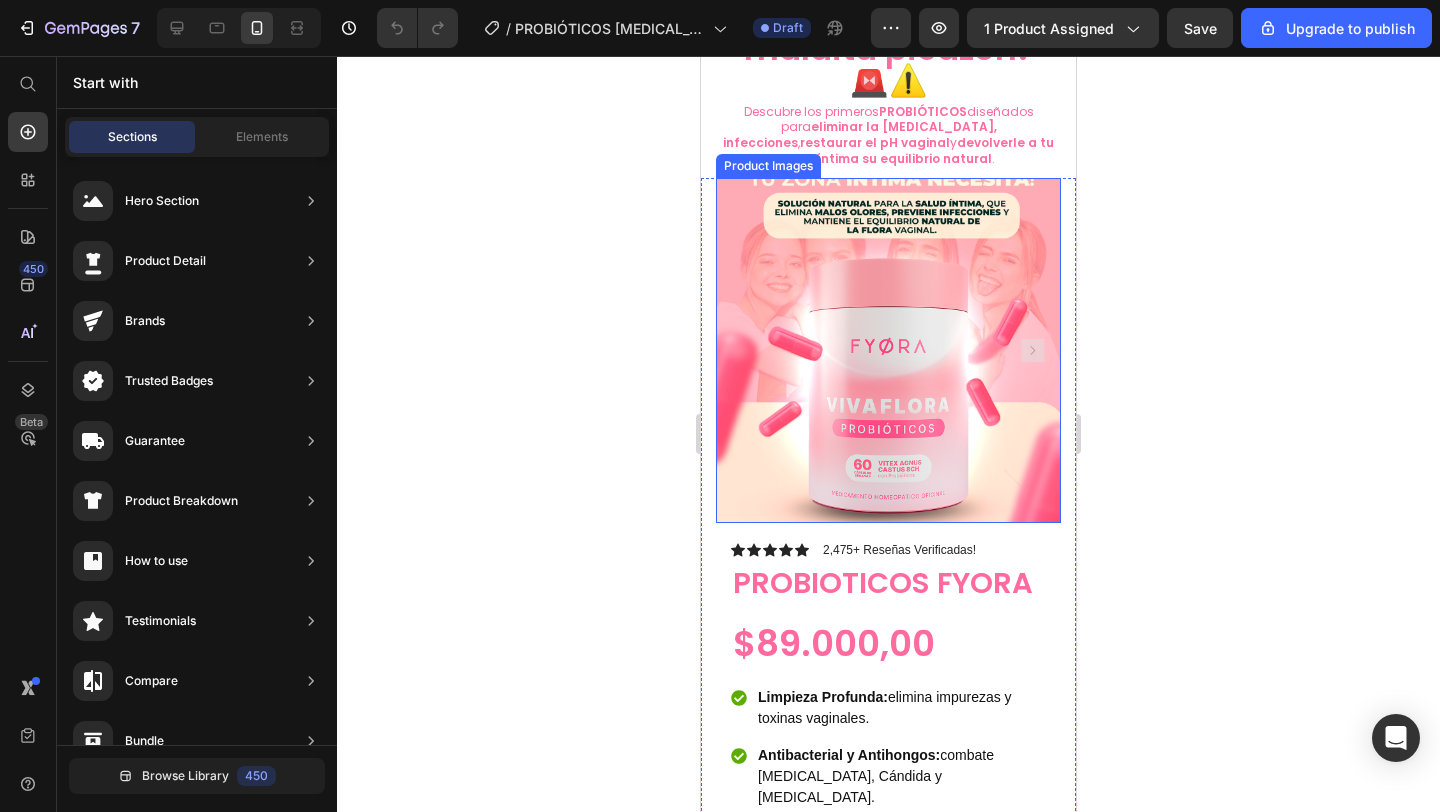 scroll, scrollTop: 101, scrollLeft: 0, axis: vertical 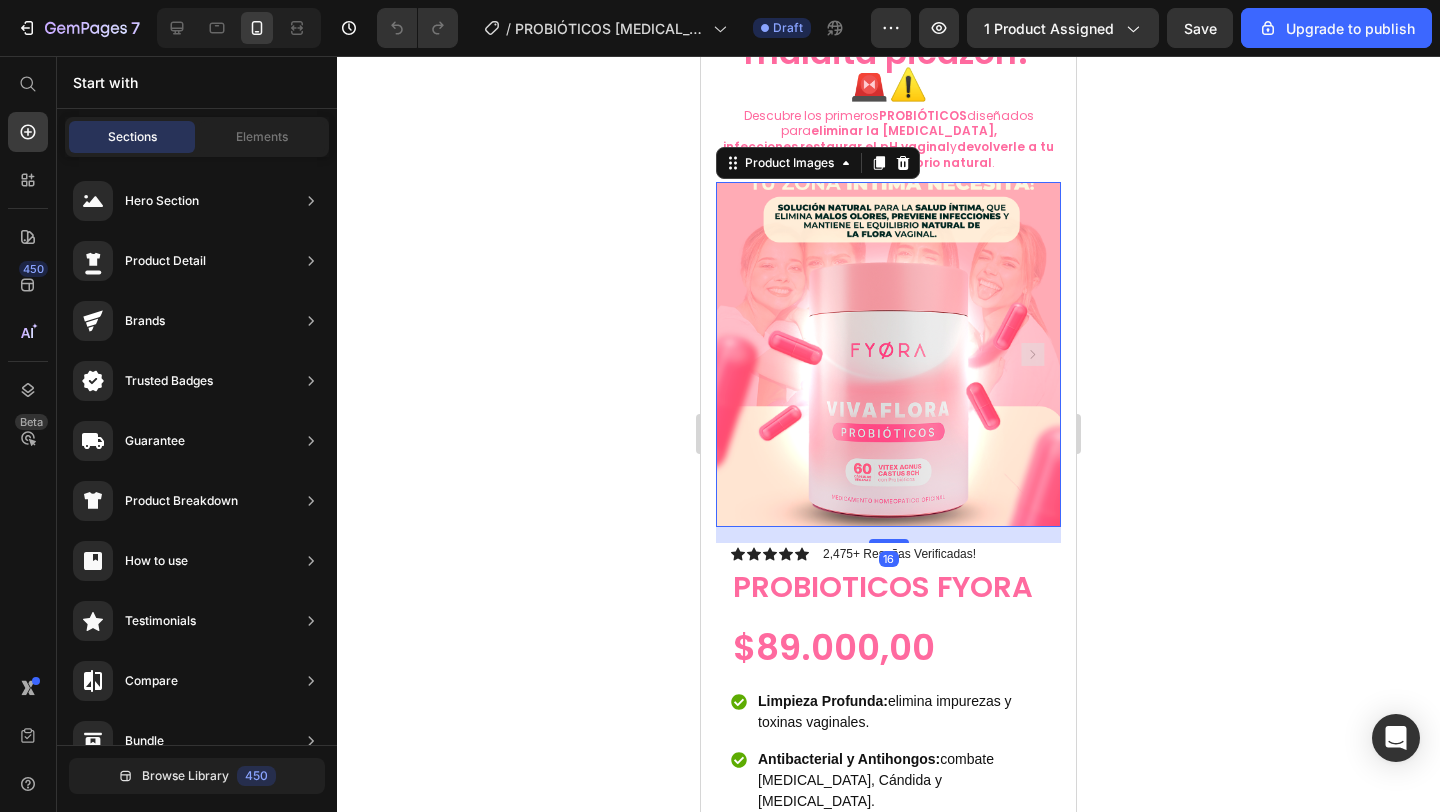 click 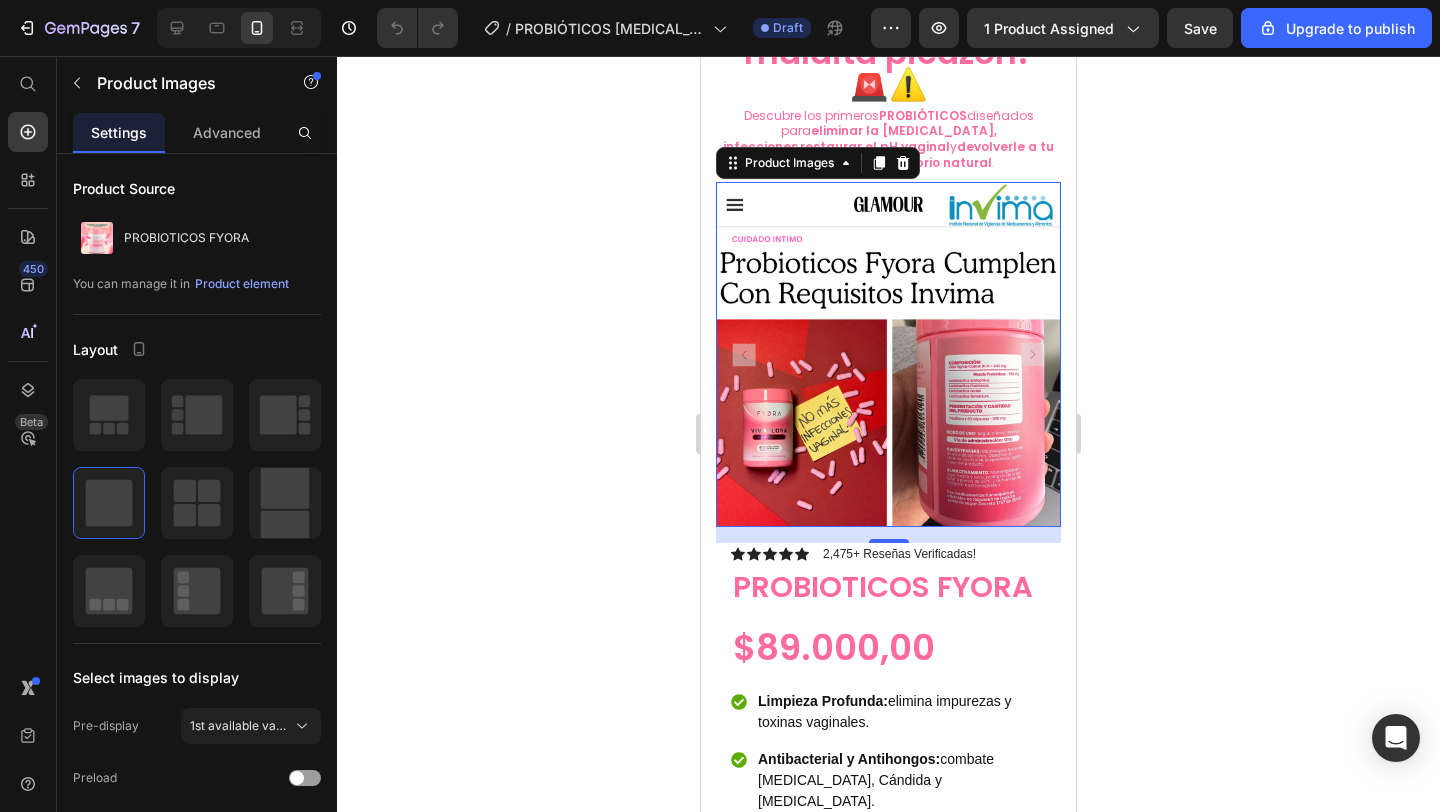 click 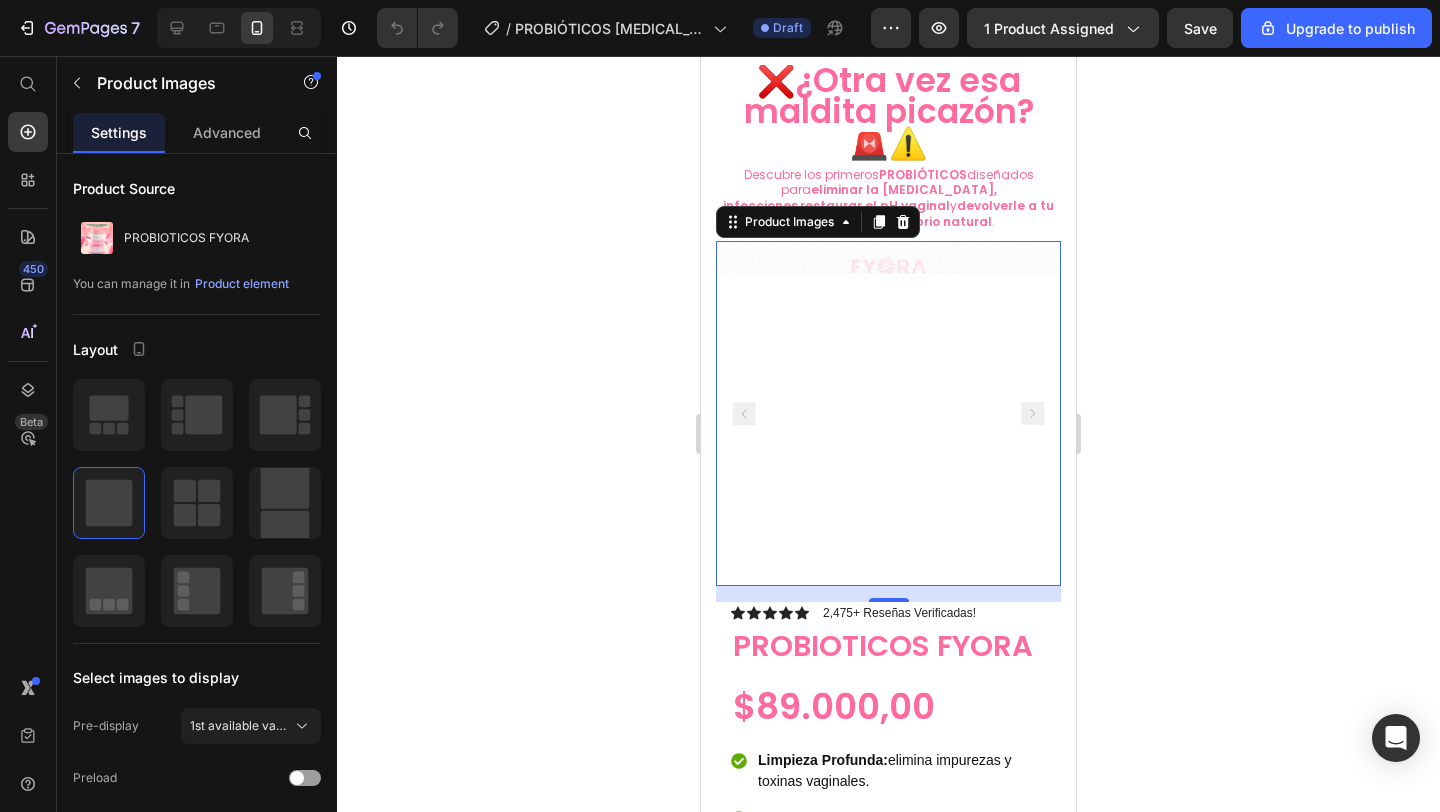scroll, scrollTop: 0, scrollLeft: 0, axis: both 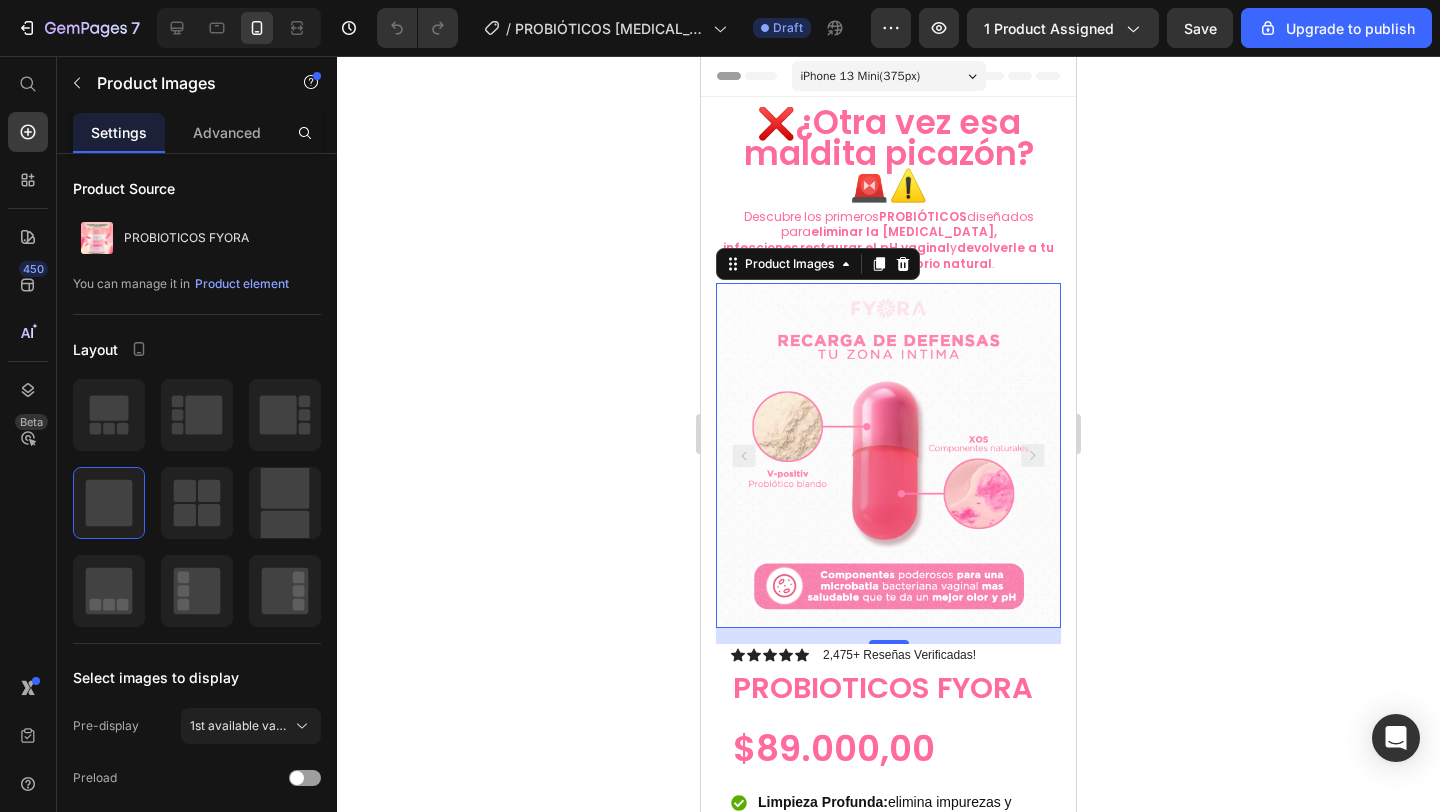 click 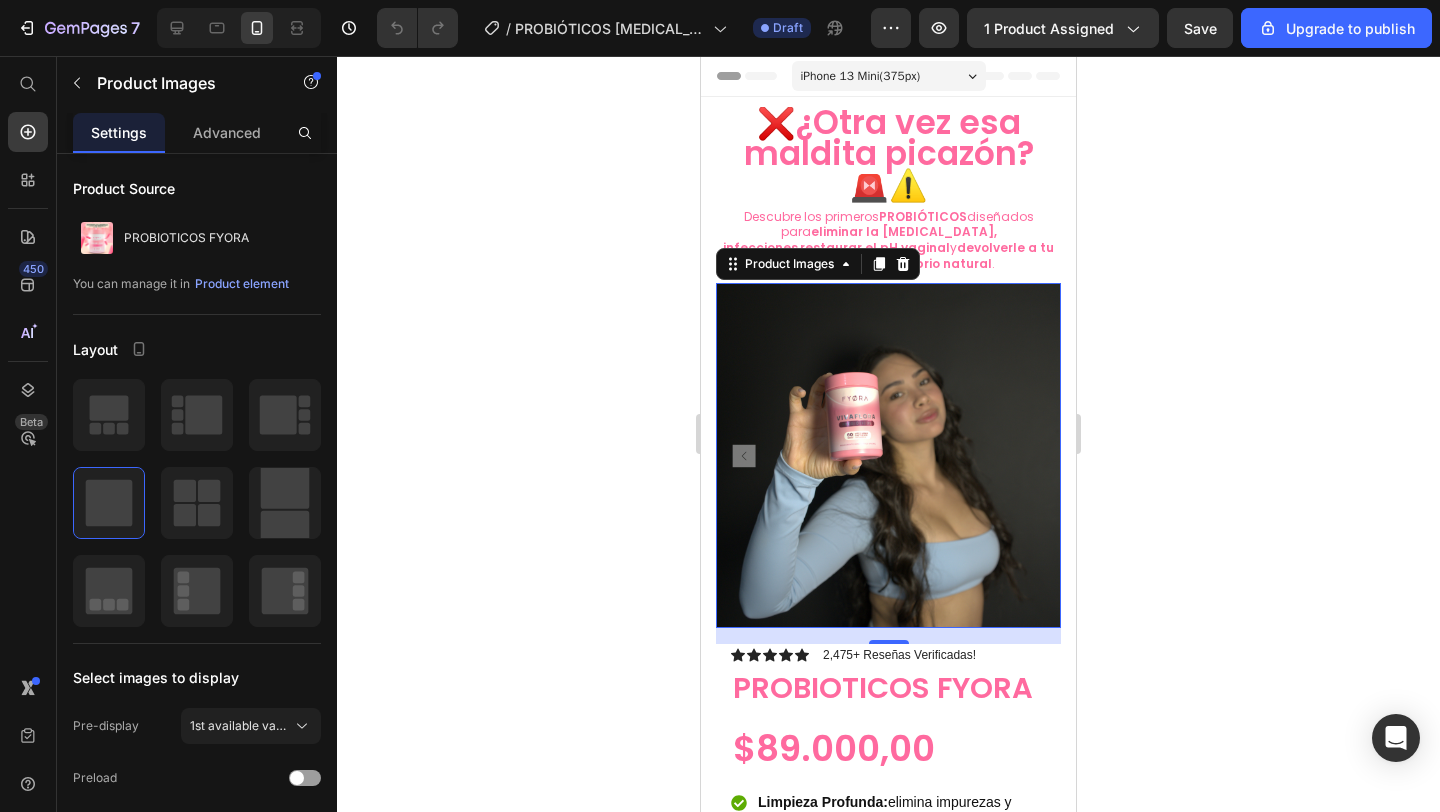 click 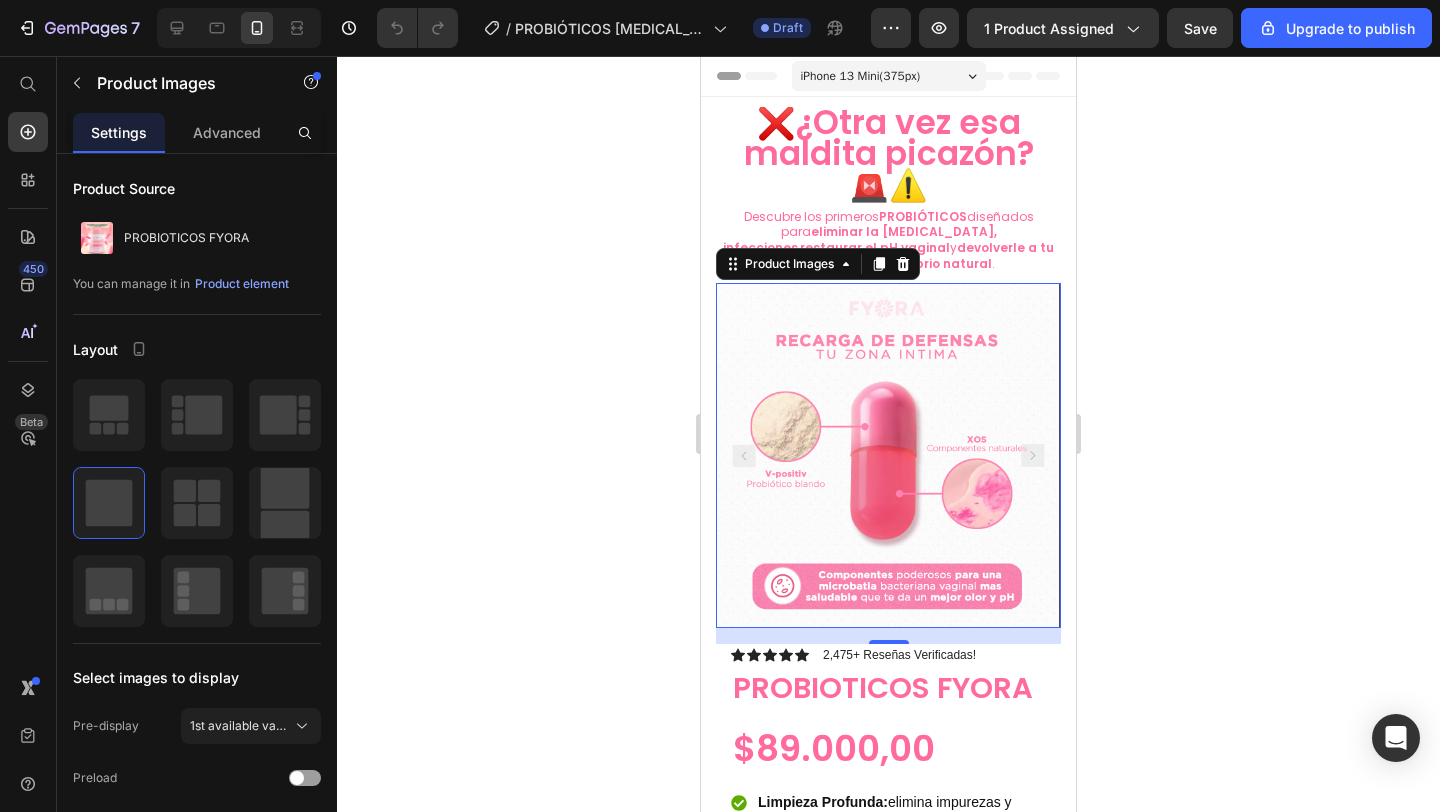 click 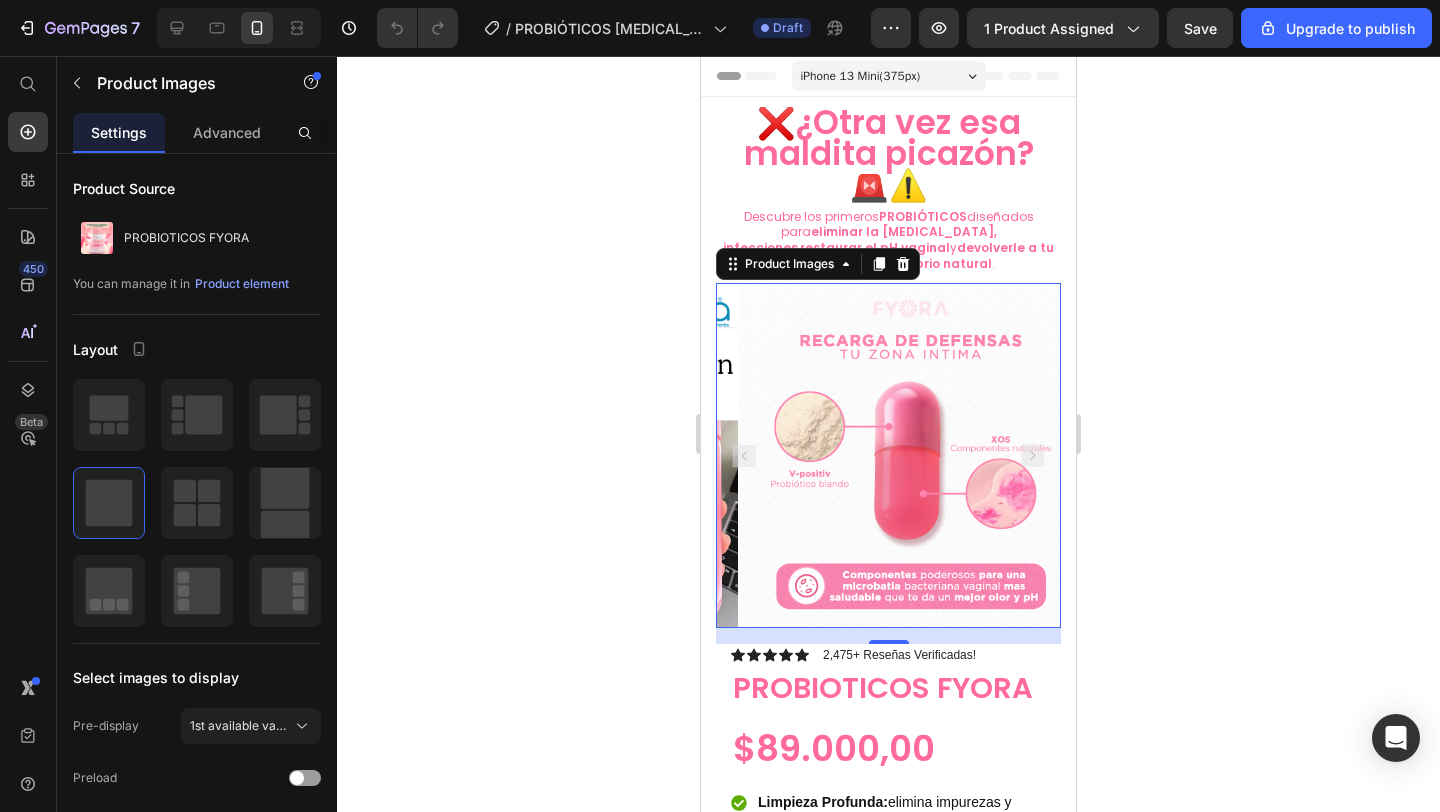 click 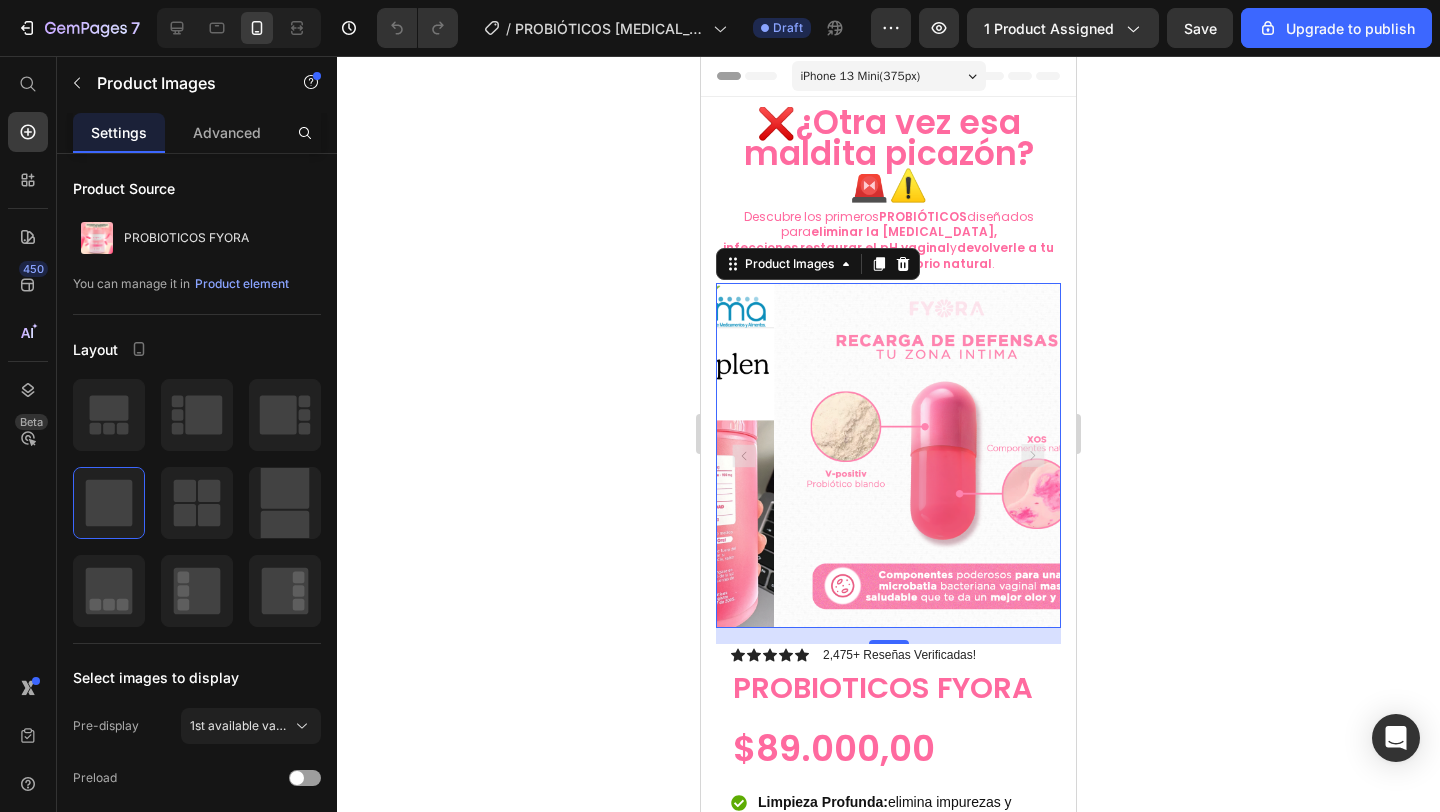 click 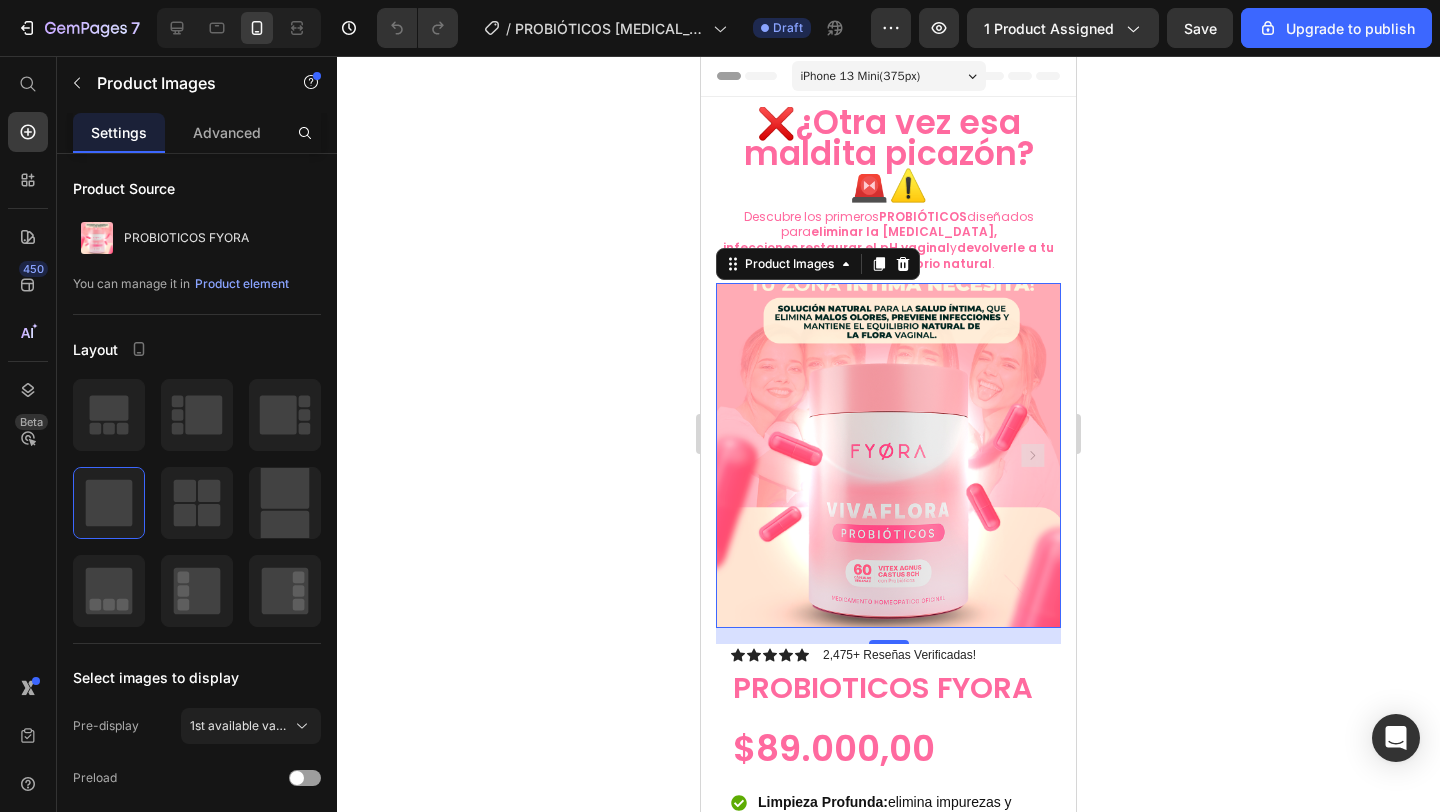 click at bounding box center [888, 455] 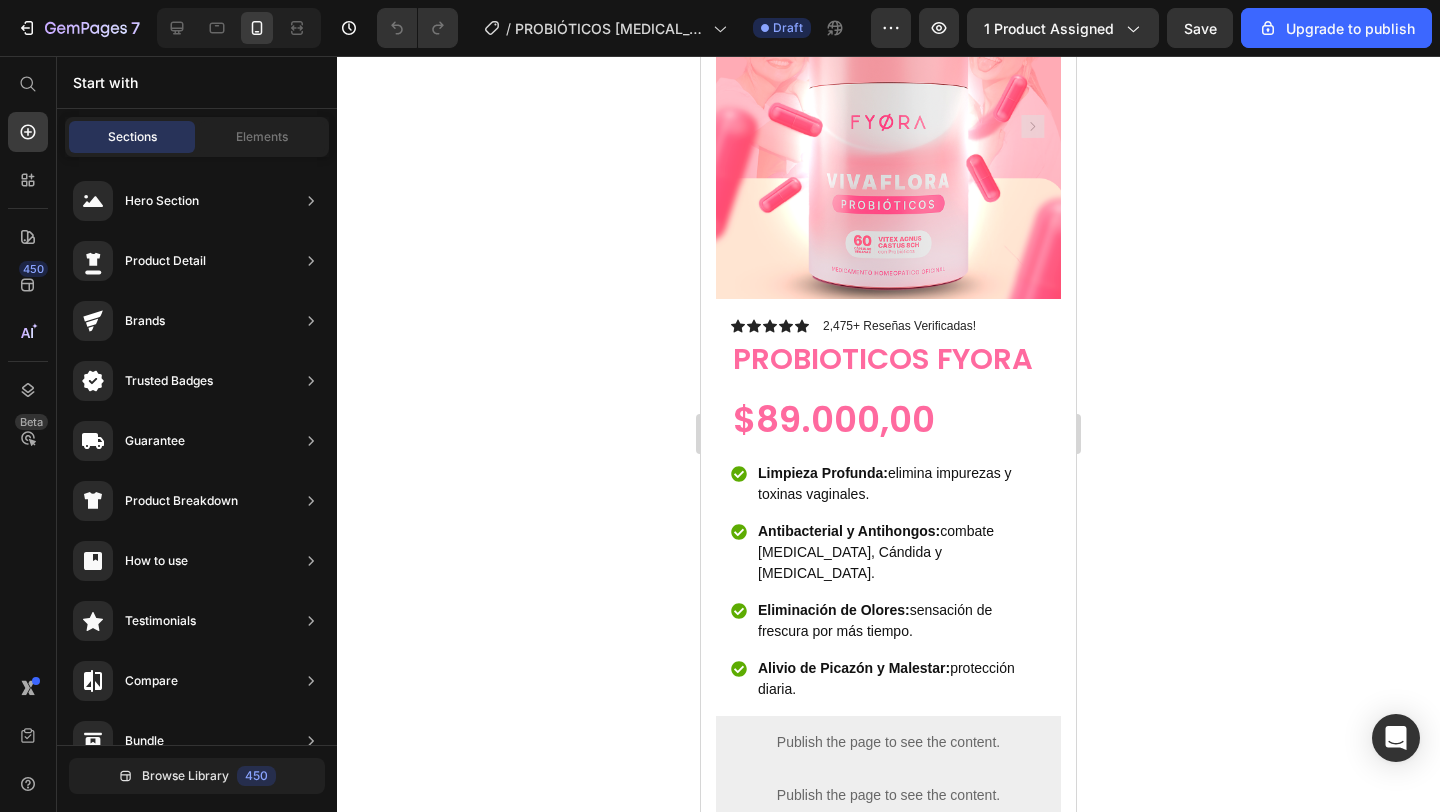 scroll, scrollTop: 0, scrollLeft: 0, axis: both 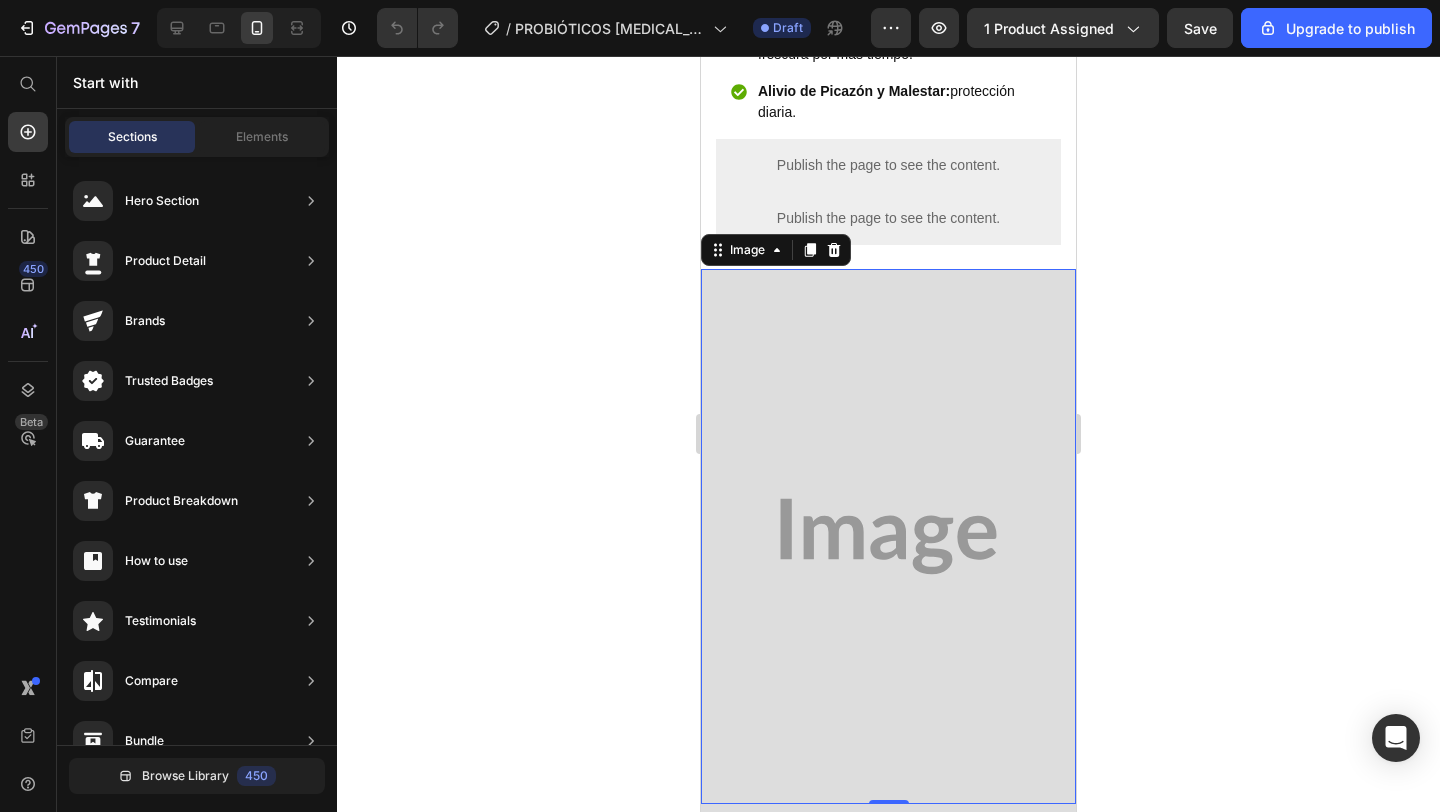 click at bounding box center (888, 536) 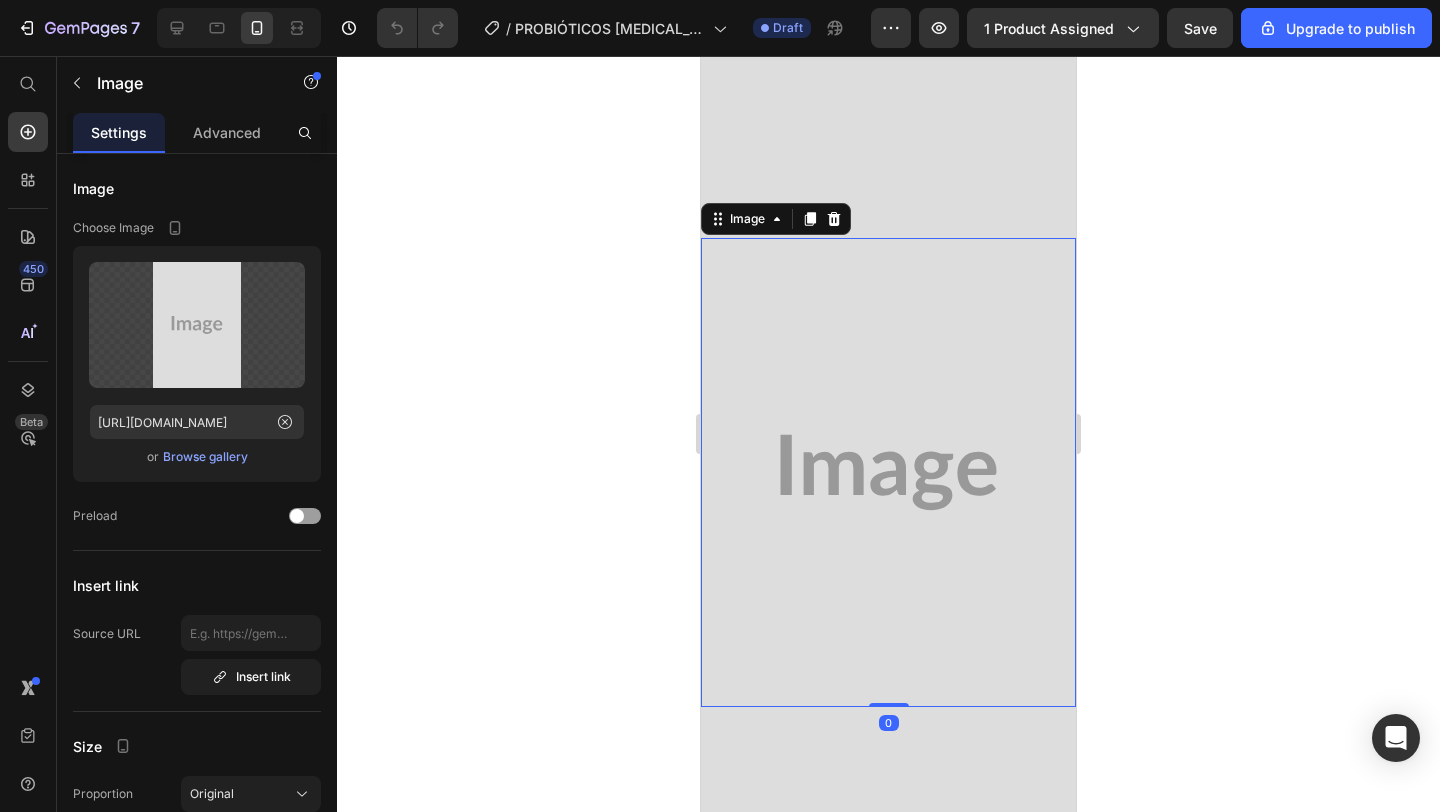 click at bounding box center (888, 472) 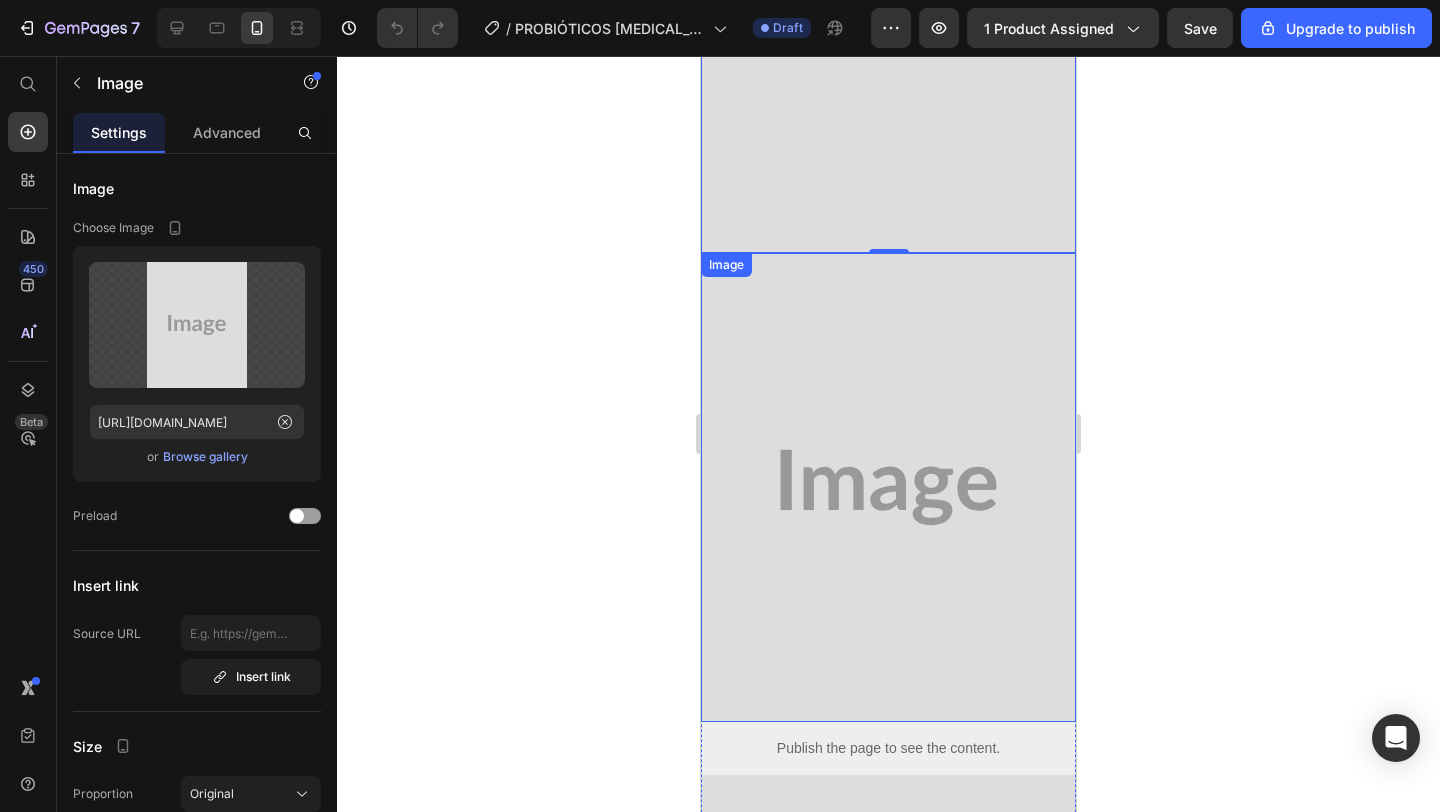 scroll, scrollTop: 0, scrollLeft: 0, axis: both 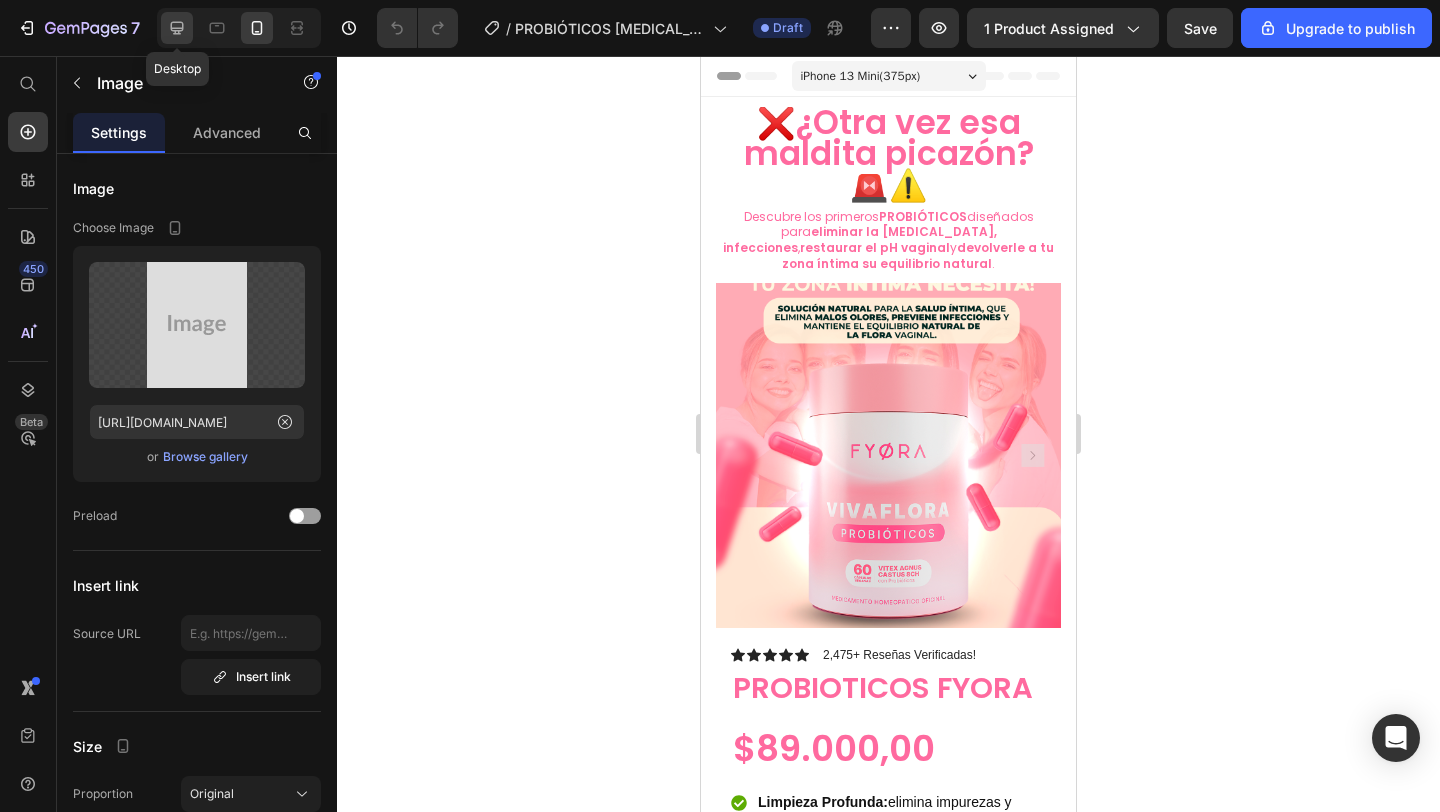 click 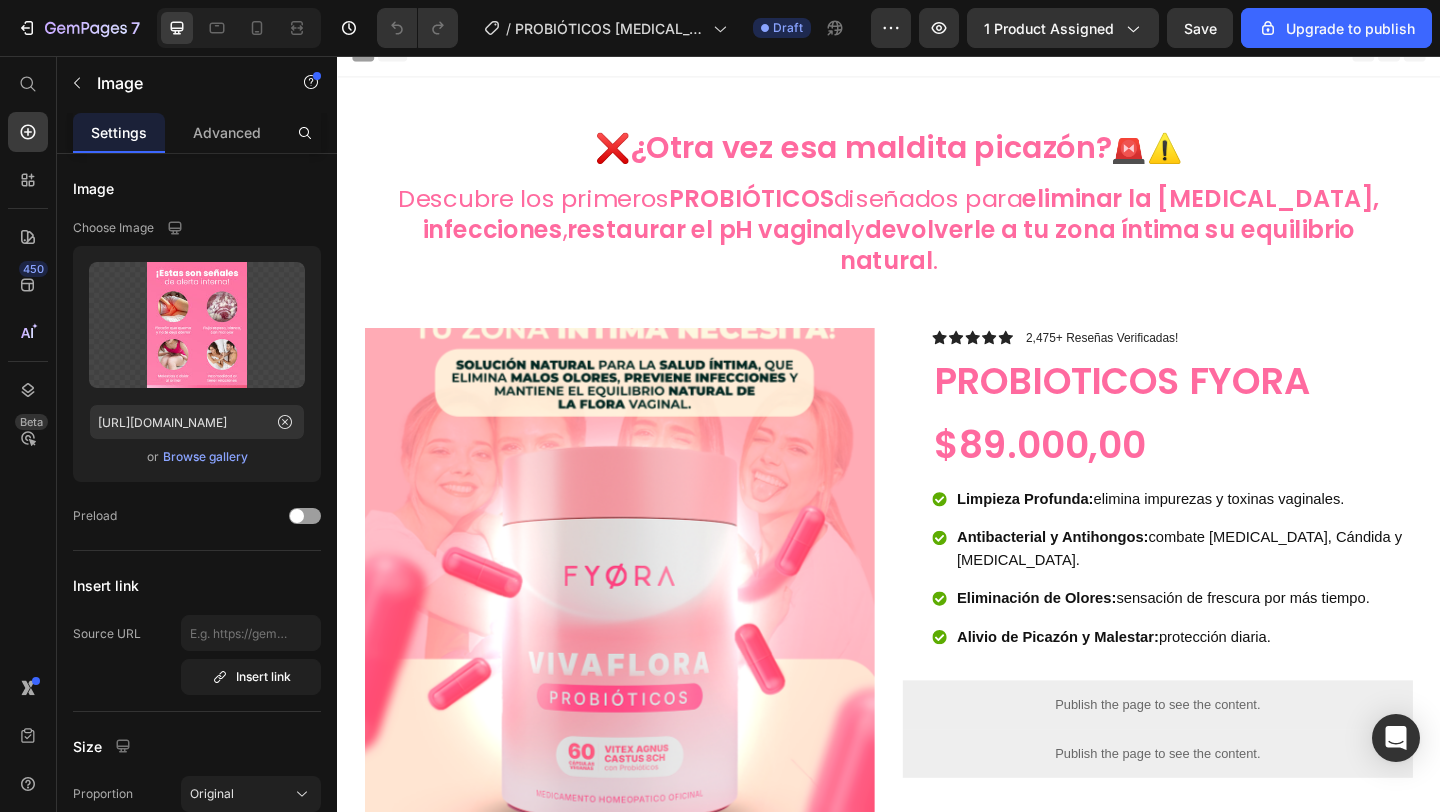 scroll, scrollTop: 0, scrollLeft: 0, axis: both 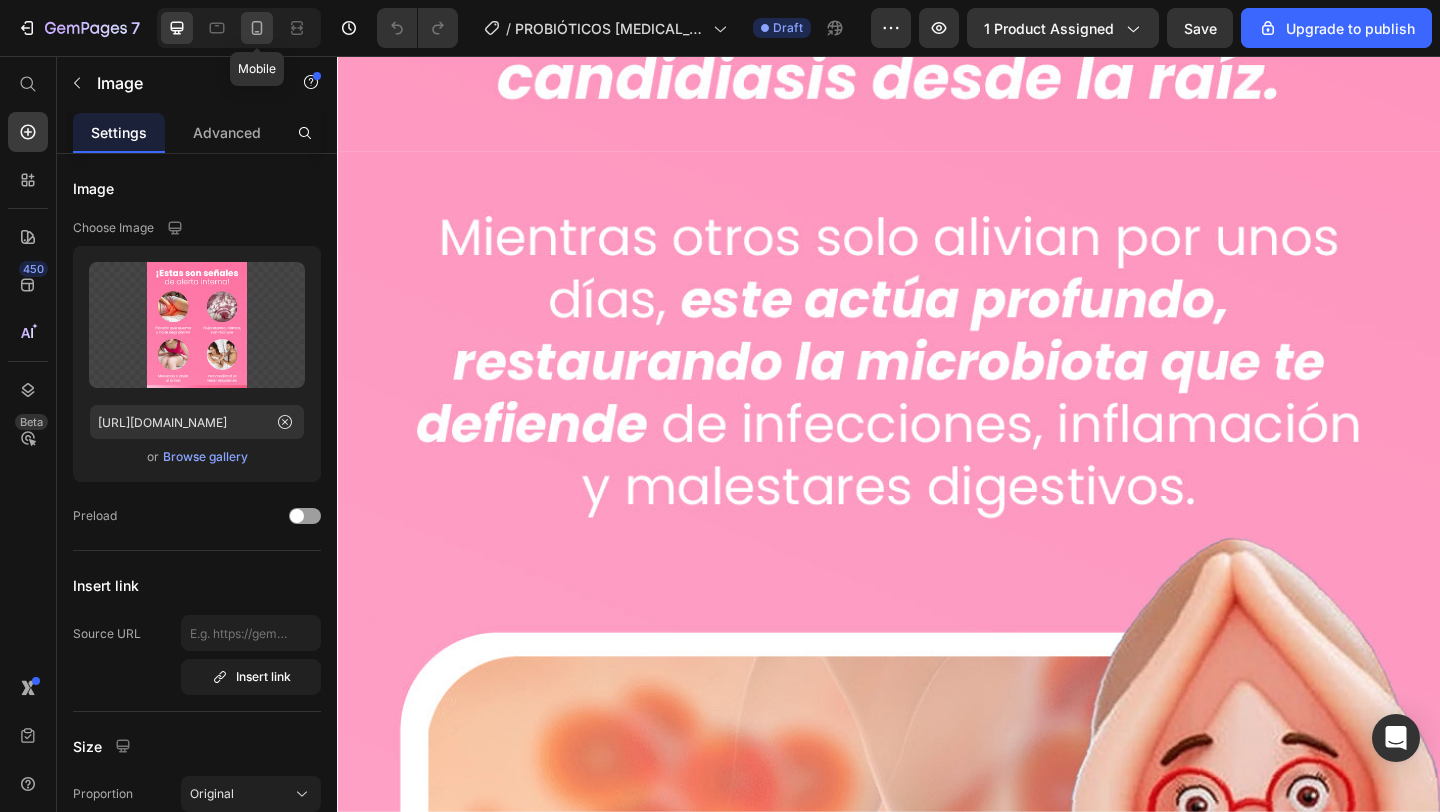 click 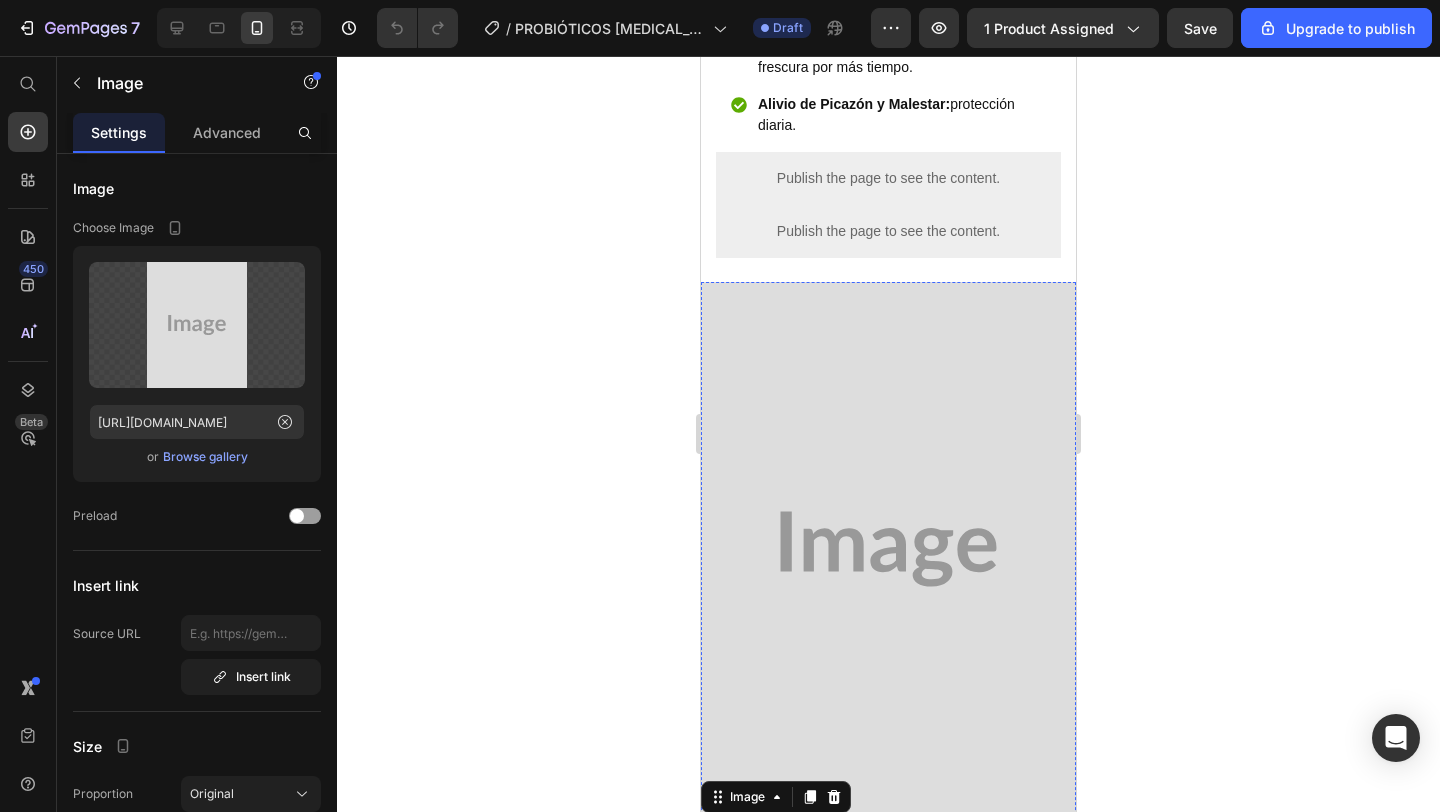 scroll, scrollTop: 0, scrollLeft: 0, axis: both 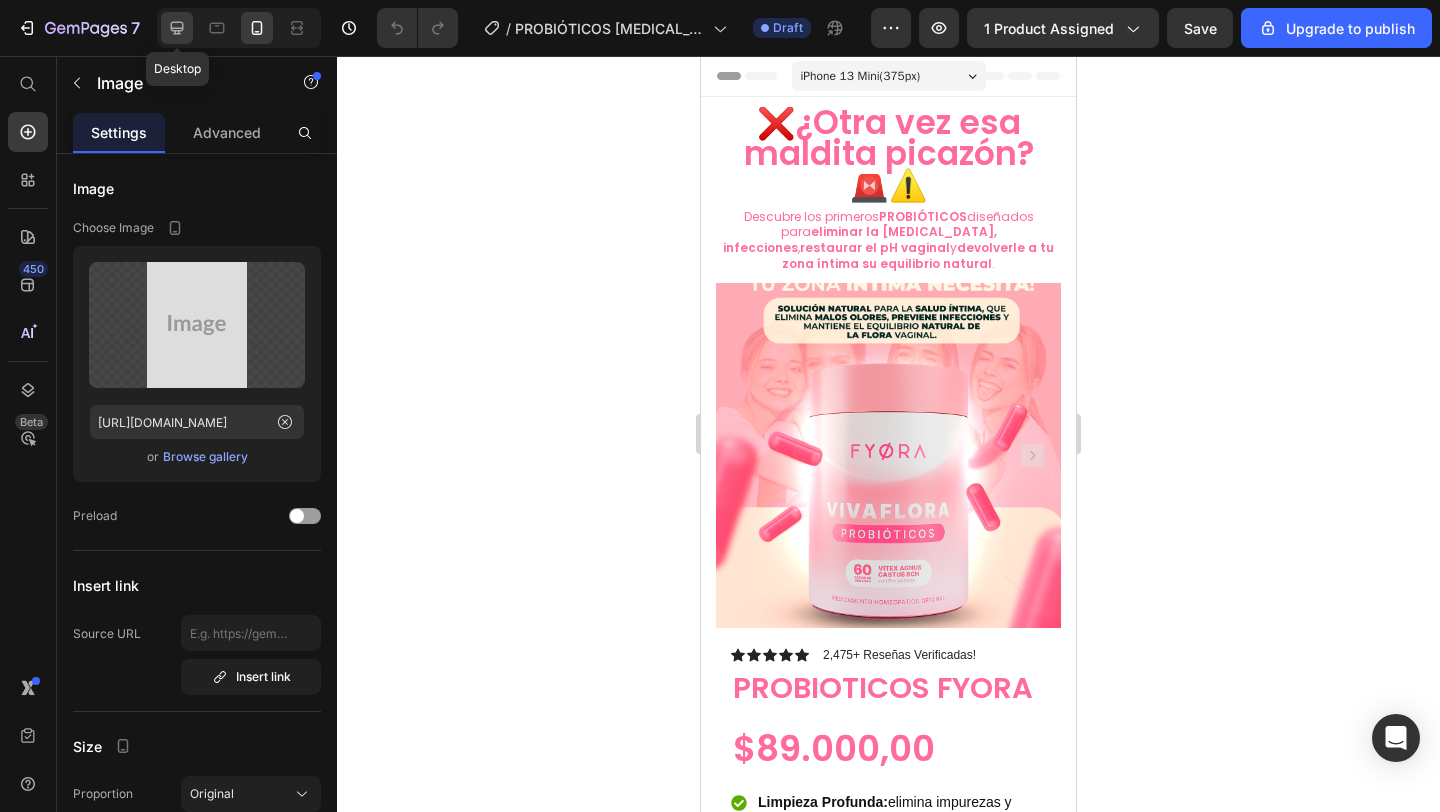 click 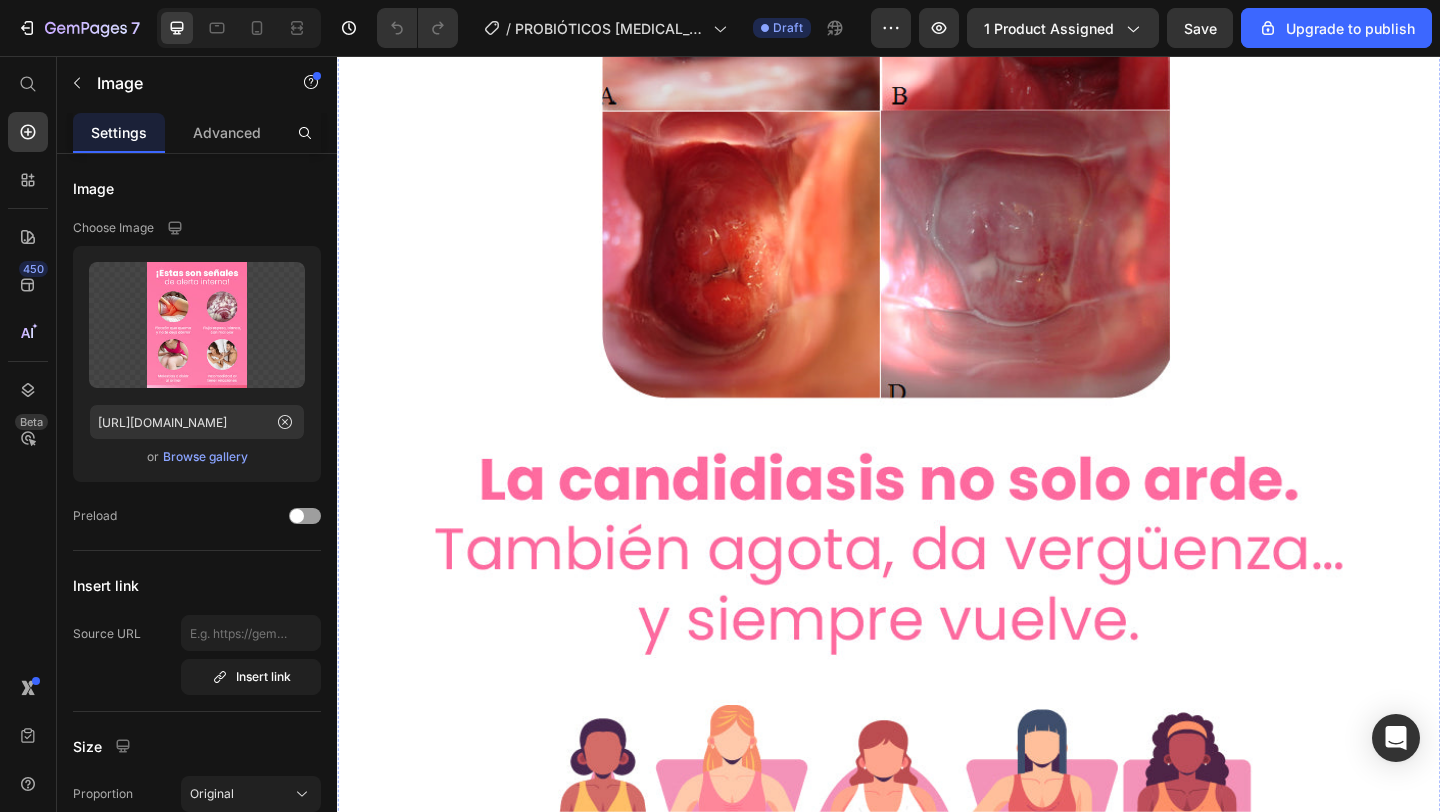 scroll, scrollTop: 0, scrollLeft: 0, axis: both 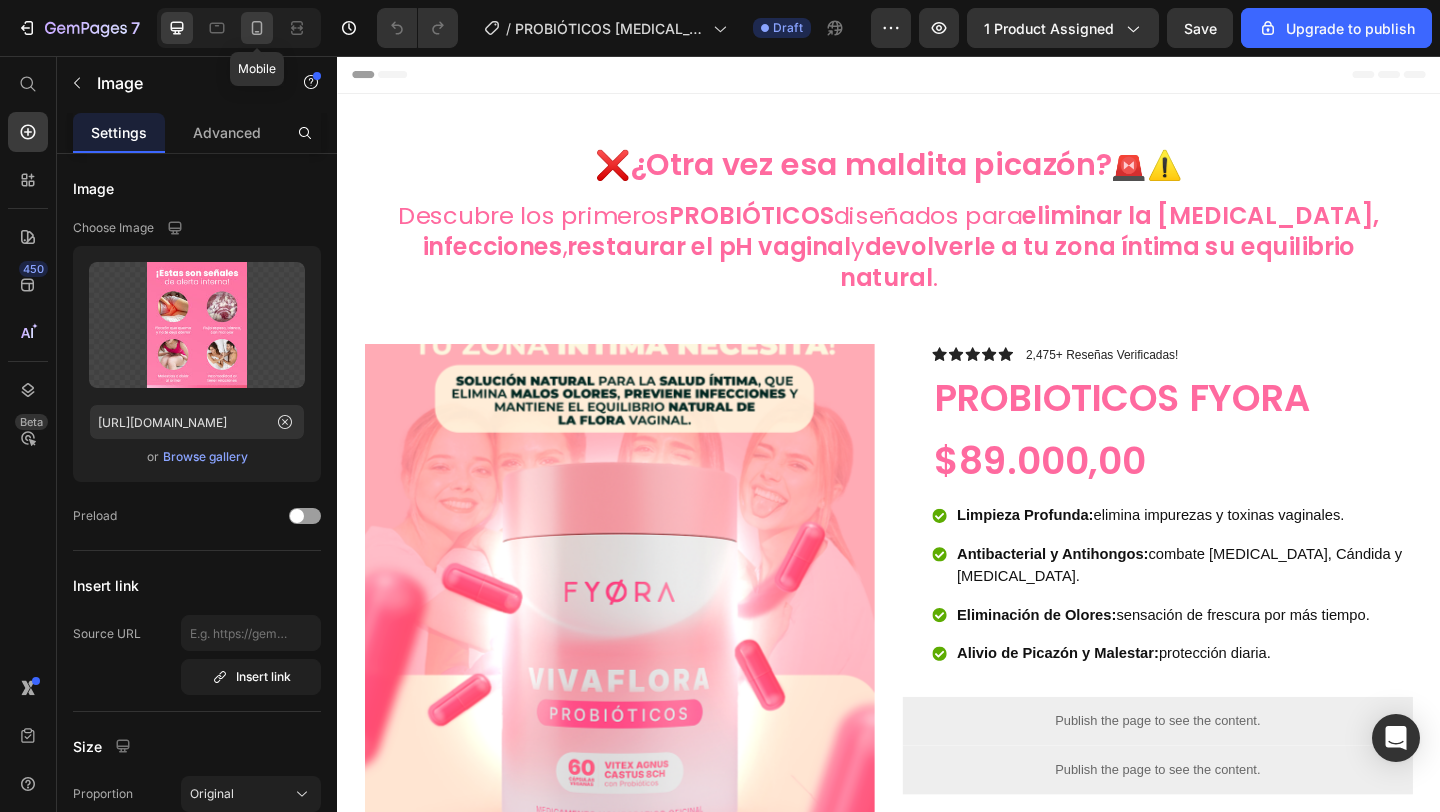 click 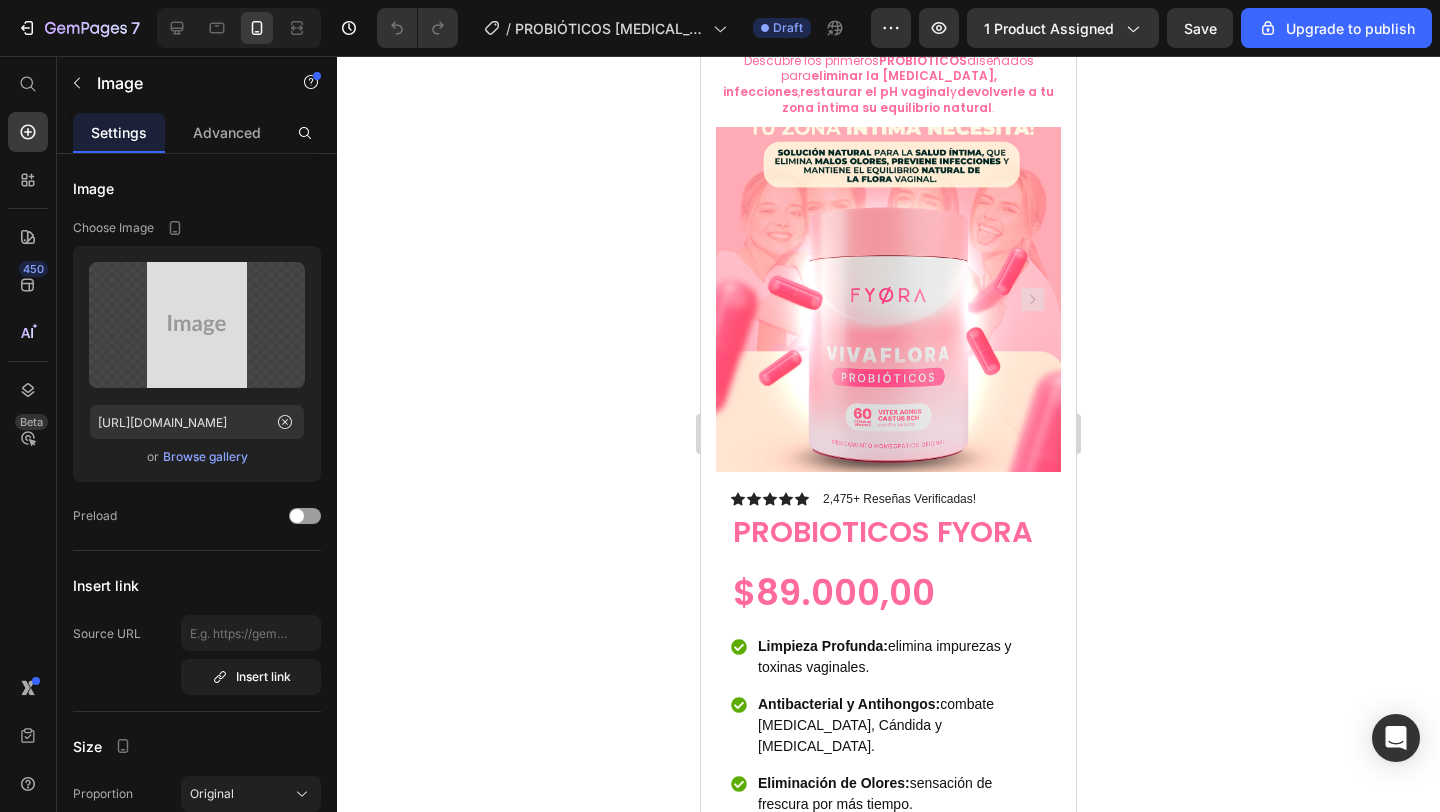 scroll, scrollTop: 0, scrollLeft: 0, axis: both 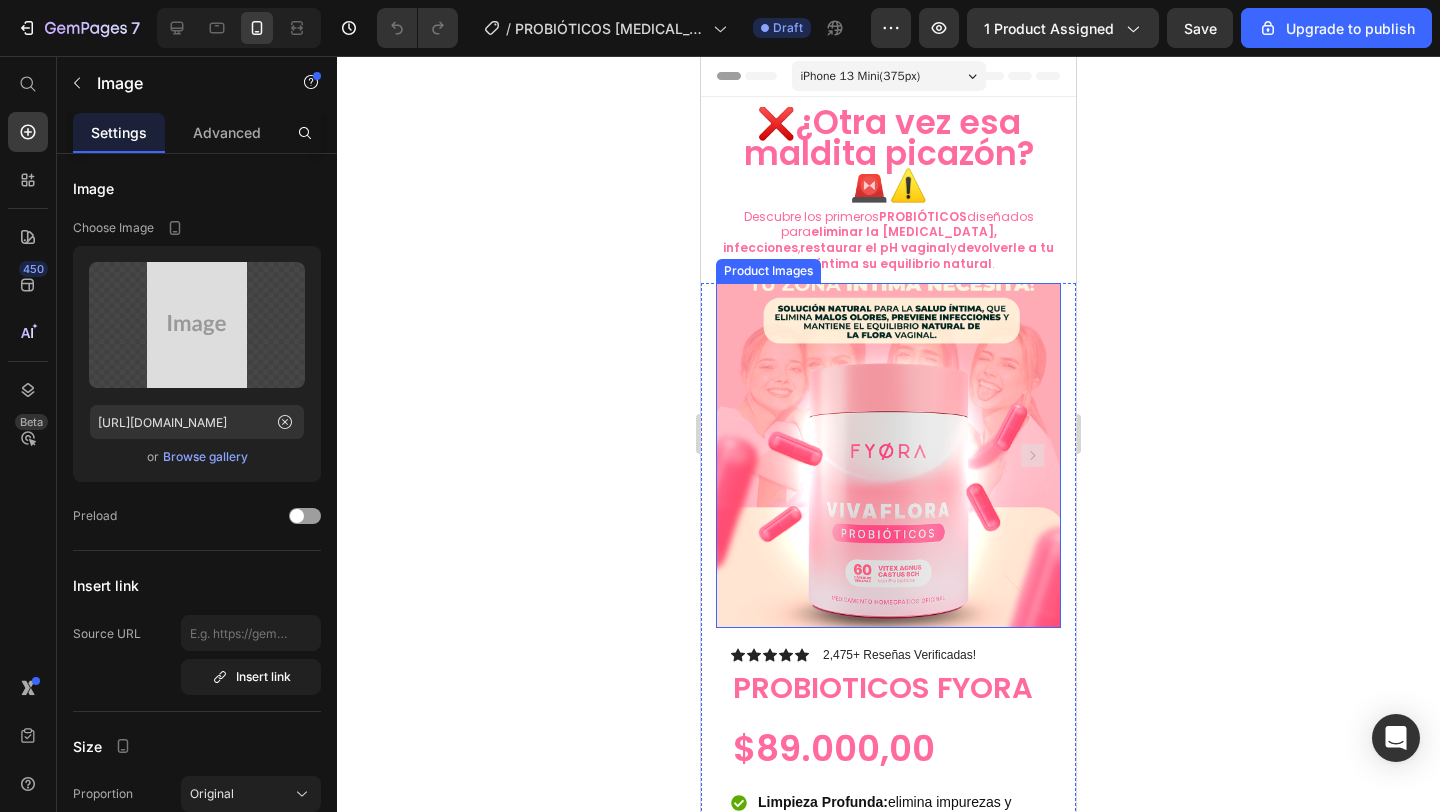click at bounding box center [888, 455] 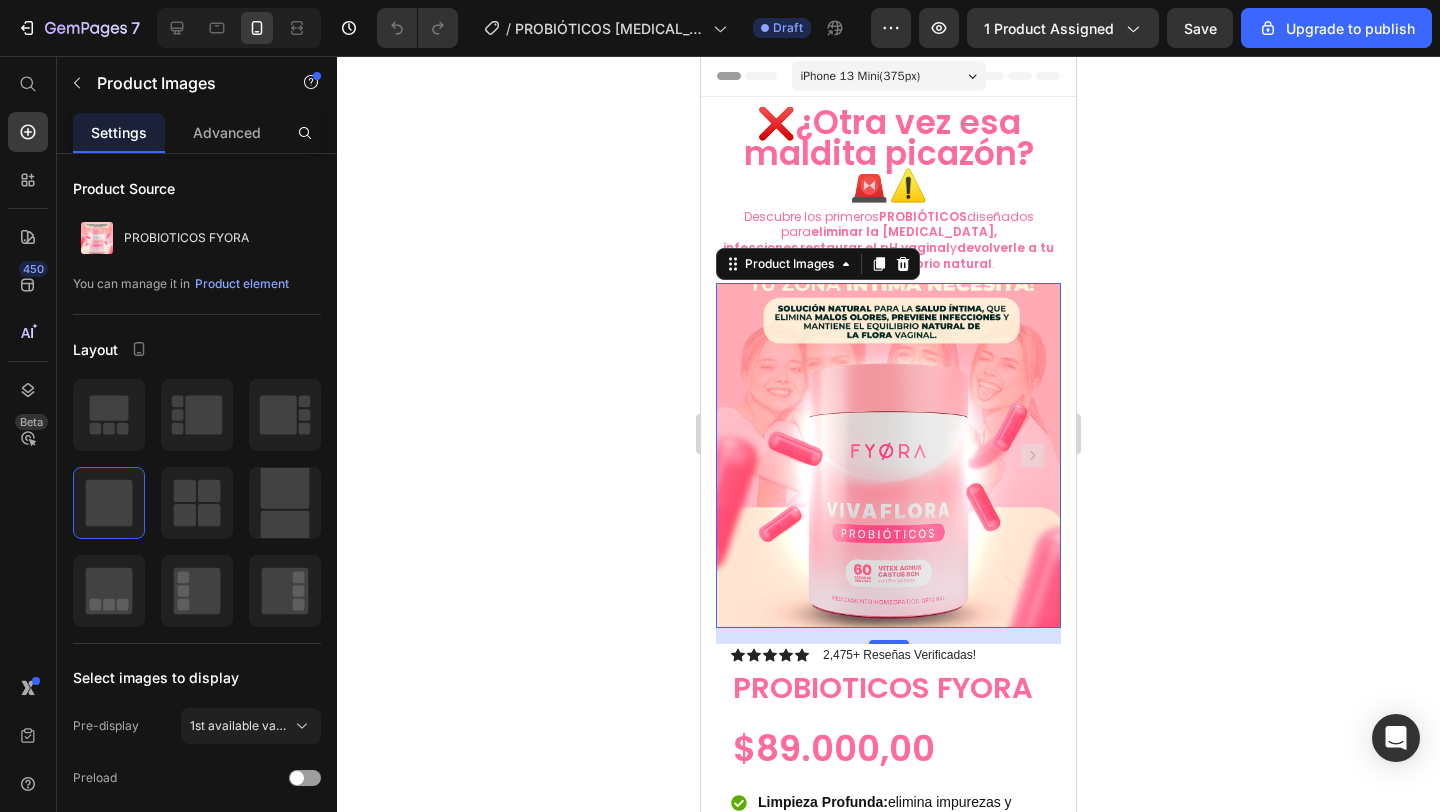 click 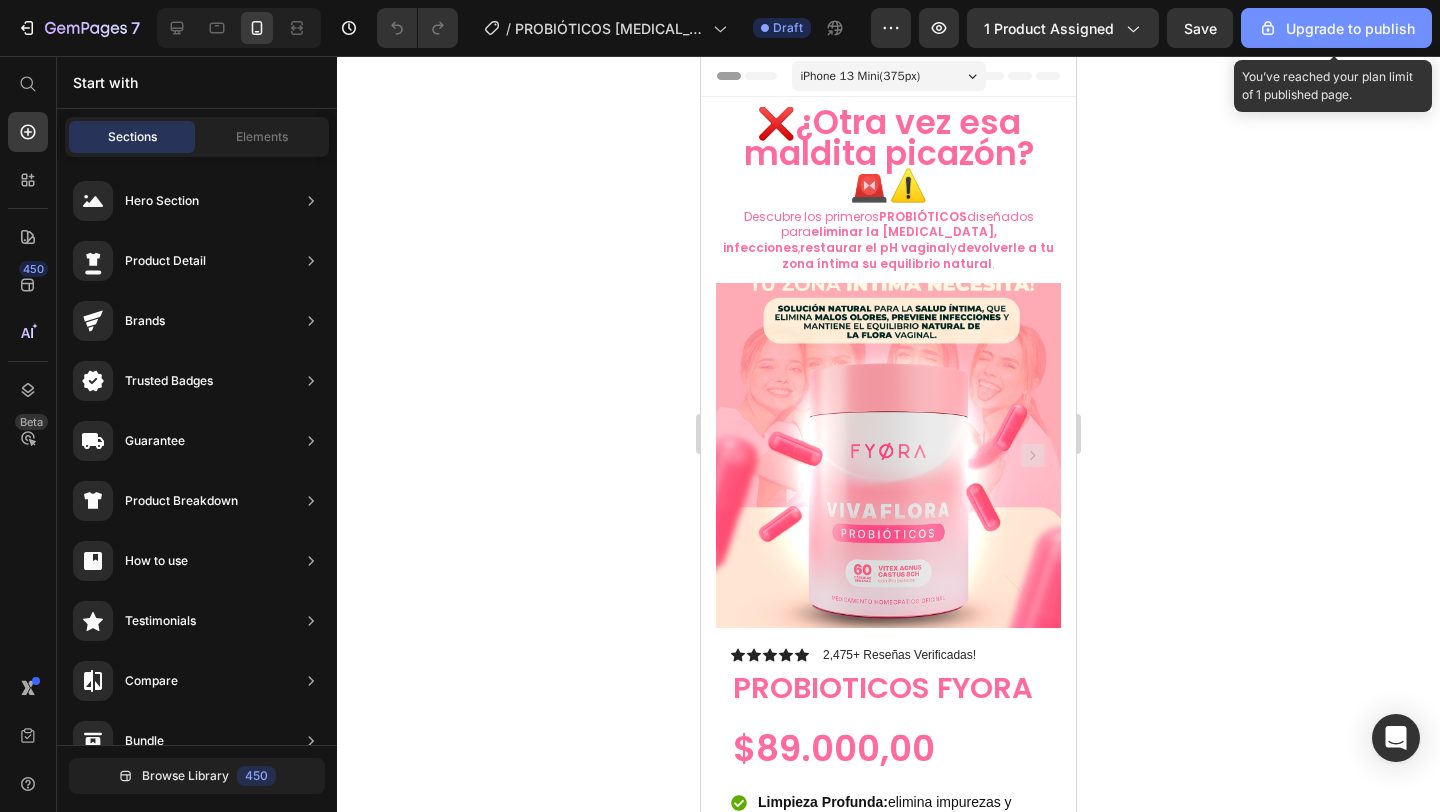 click on "Upgrade to publish" 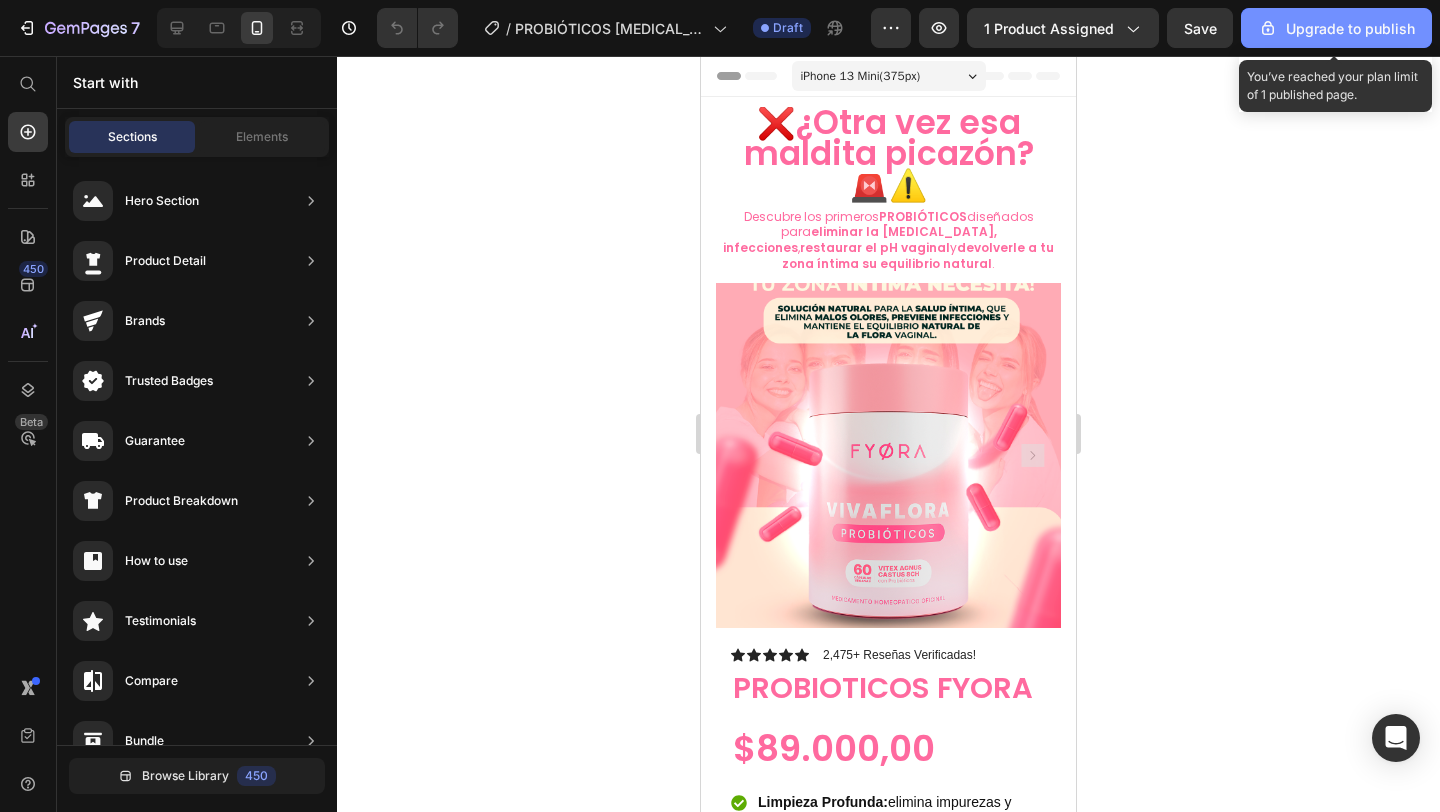 click on "Upgrade to publish" at bounding box center (1336, 28) 